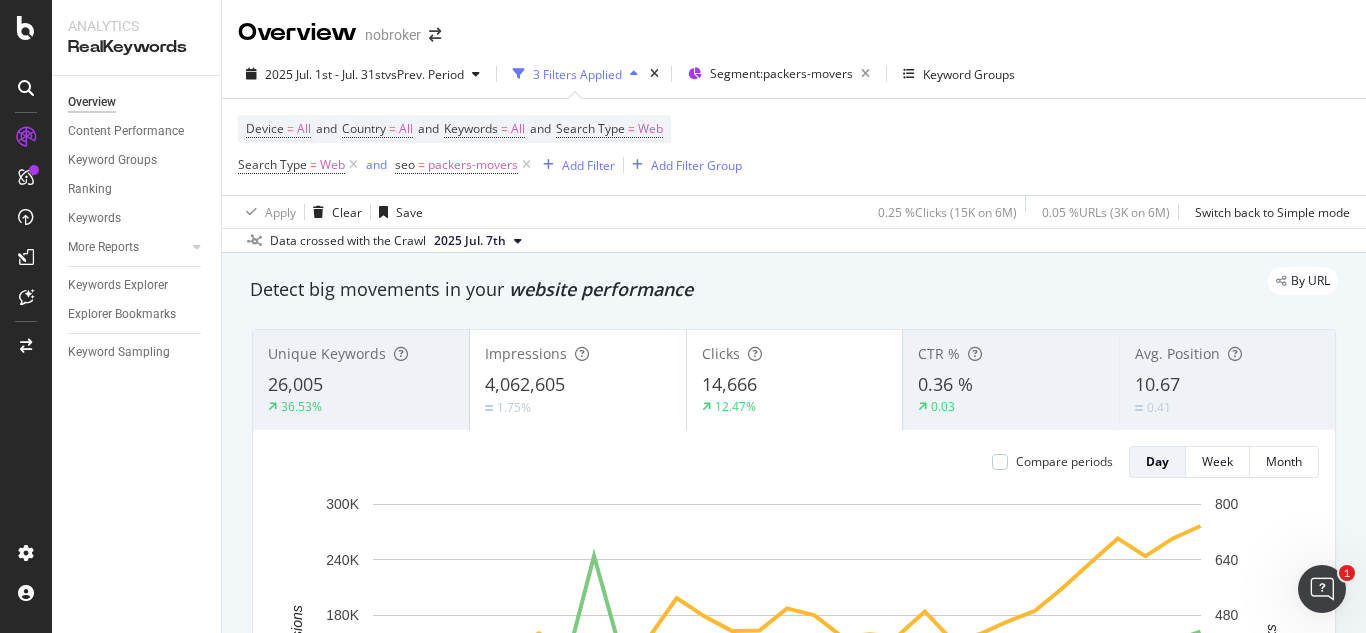 scroll, scrollTop: 0, scrollLeft: 0, axis: both 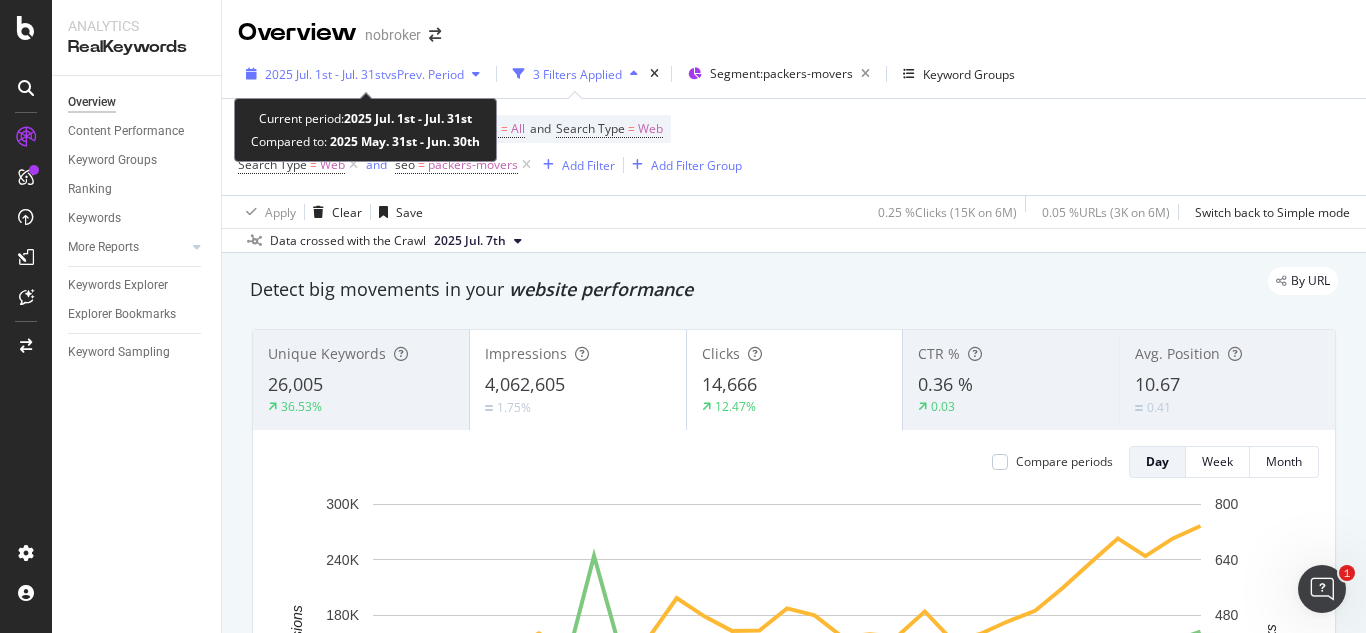 click on "vs  Prev. Period" at bounding box center (424, 74) 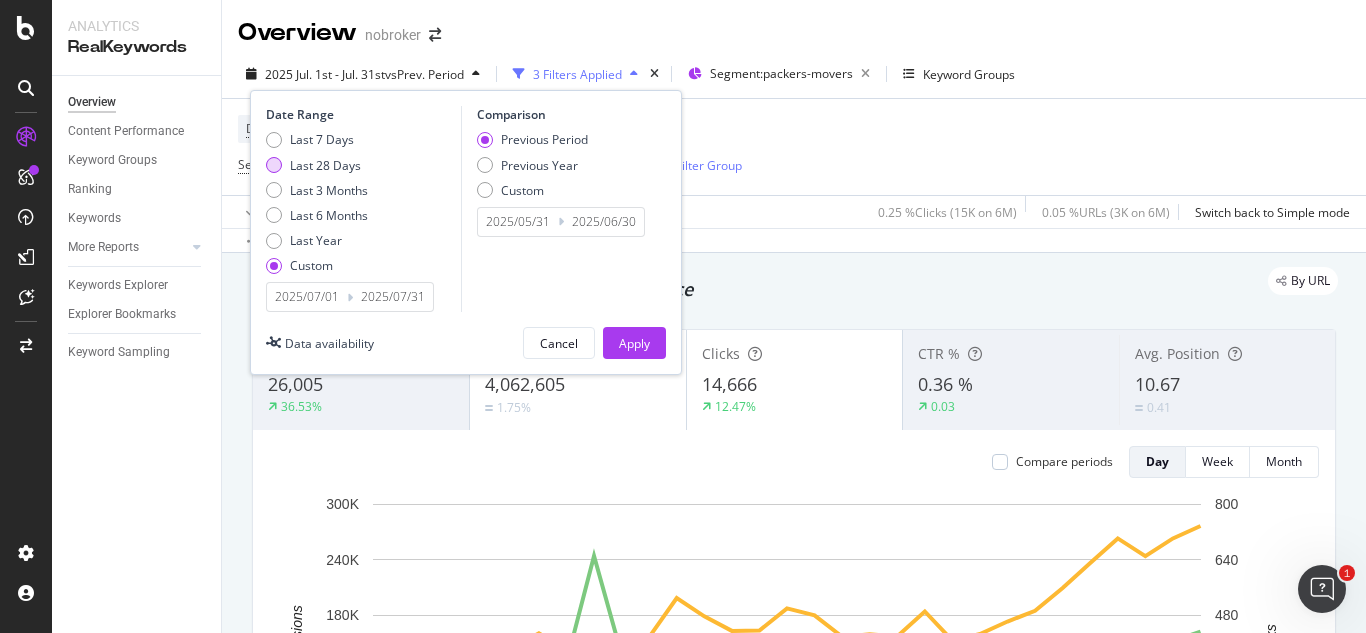 click on "Last 28 Days" at bounding box center (325, 165) 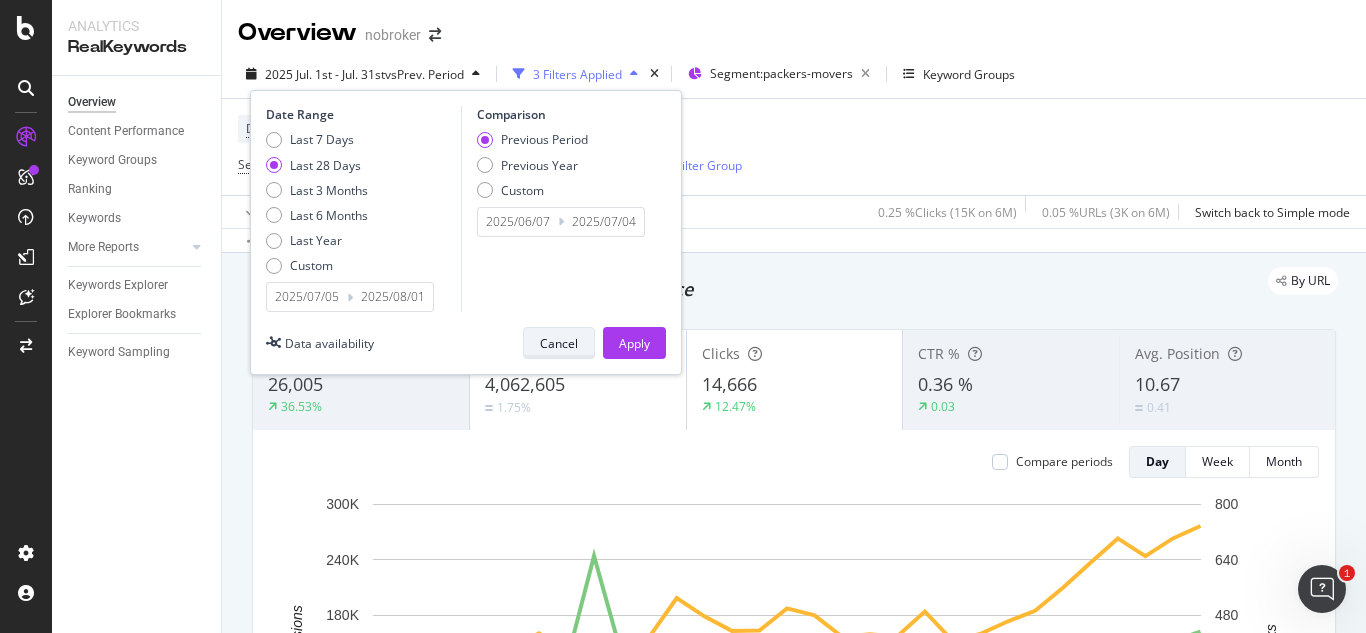 click on "Cancel" at bounding box center (559, 343) 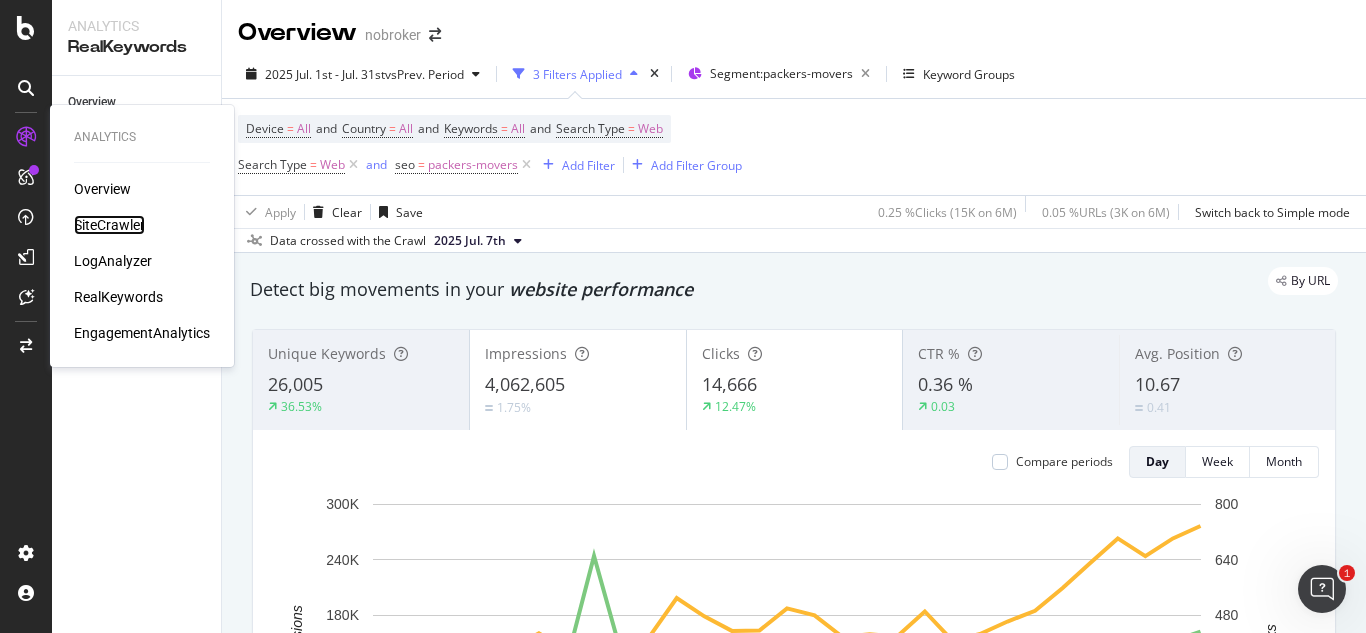 click on "SiteCrawler" at bounding box center (109, 225) 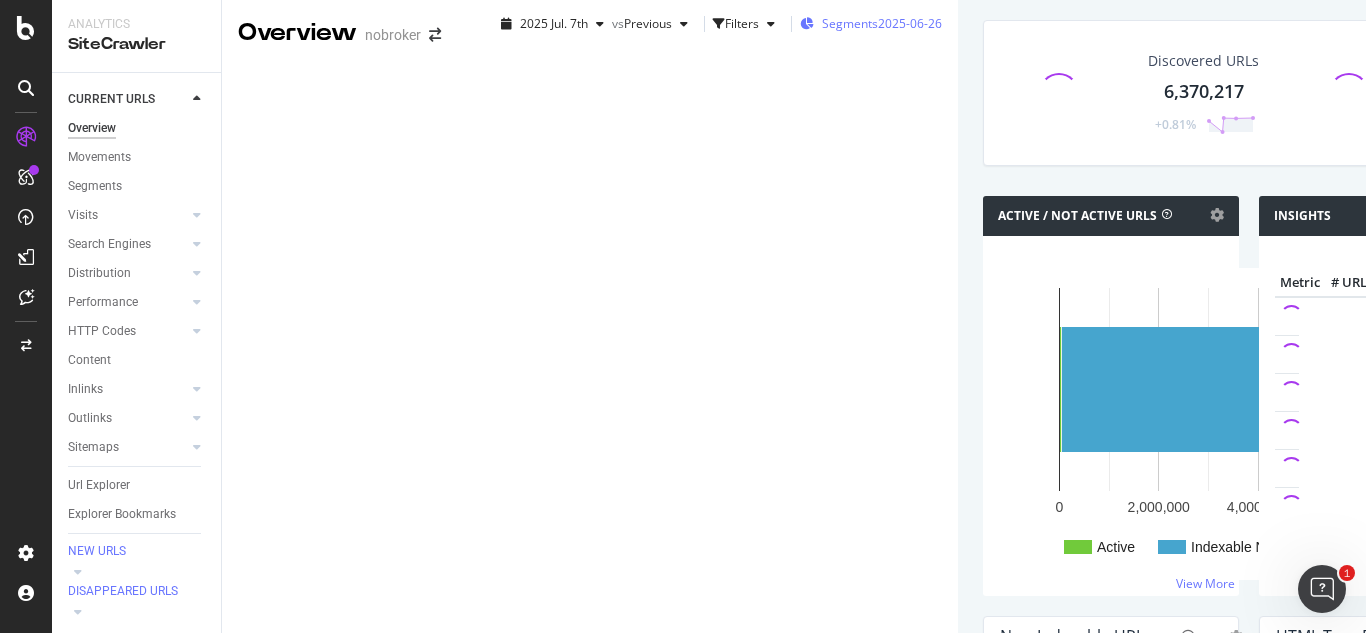 click on "Segments 2025-06-26" at bounding box center (871, 24) 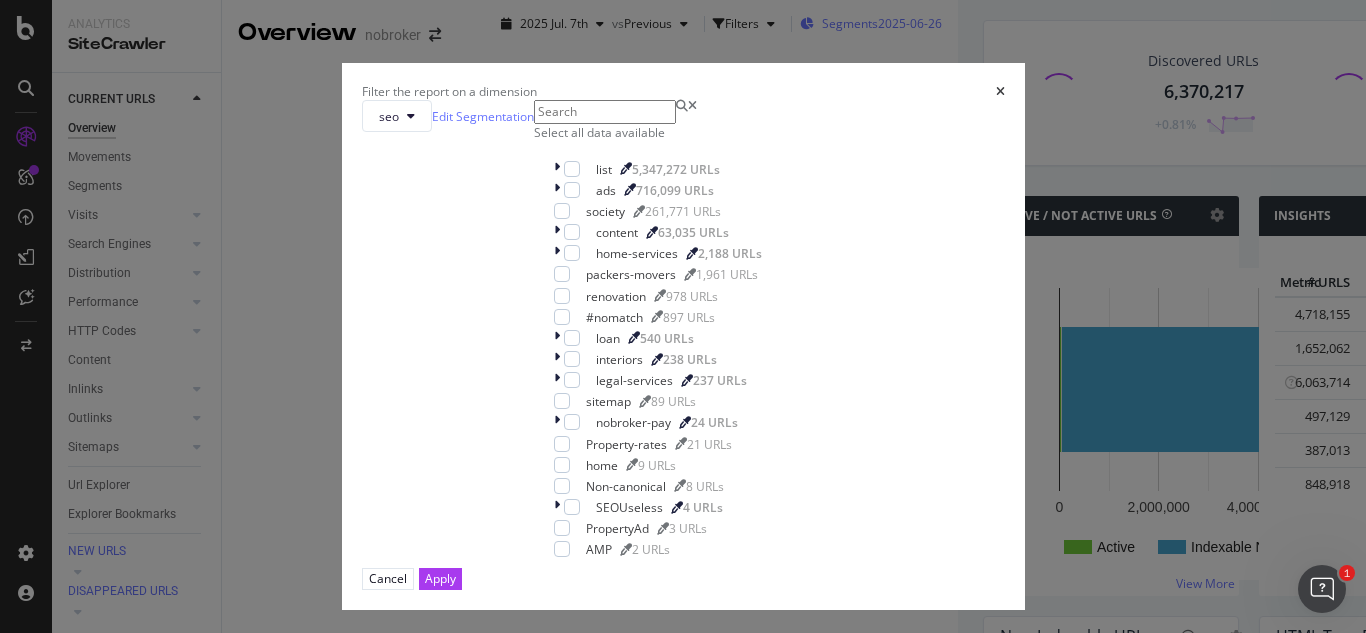 click on "Filter the report on a dimension" at bounding box center [449, 91] 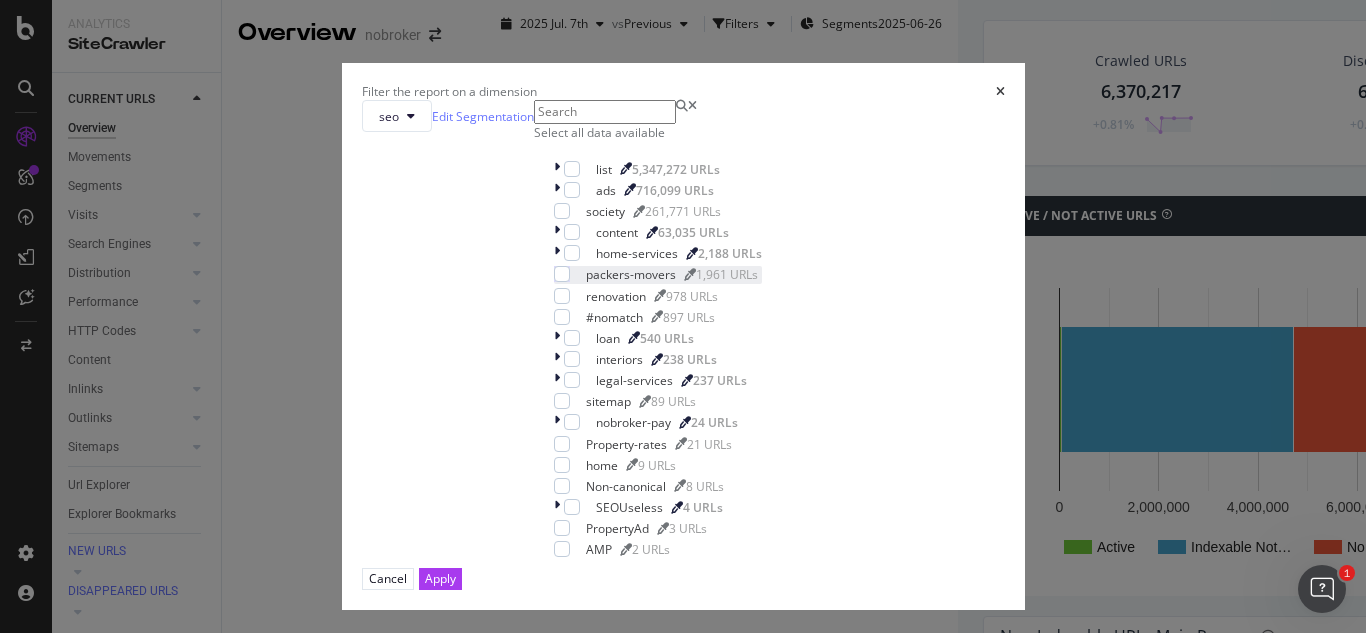 click at bounding box center (554, 274) 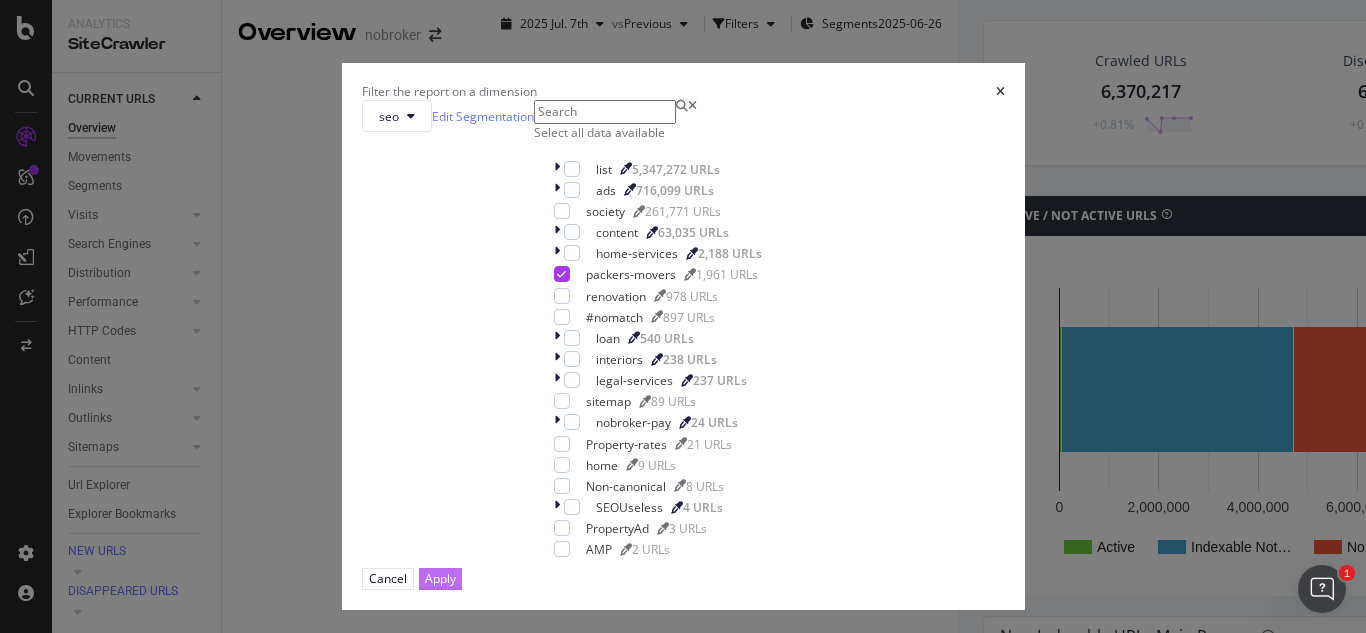 click on "Apply" at bounding box center (440, 578) 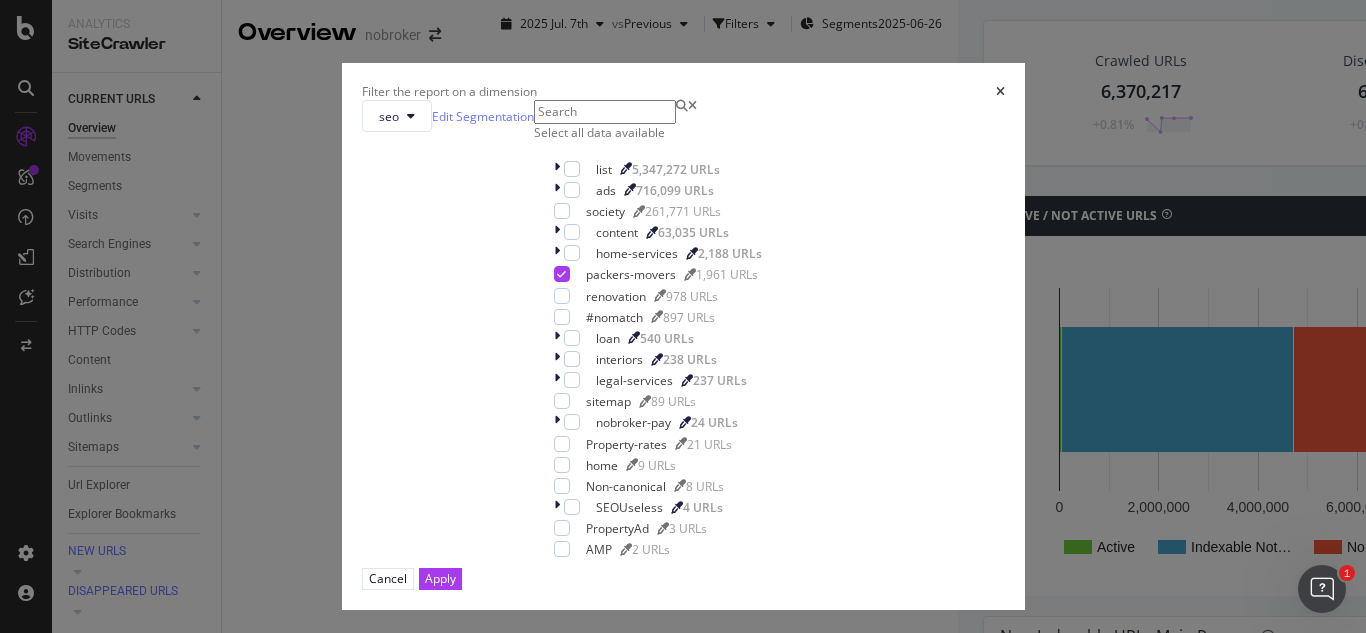 click on "Indexable URLs with Bad Description" at bounding box center [1664, 450] 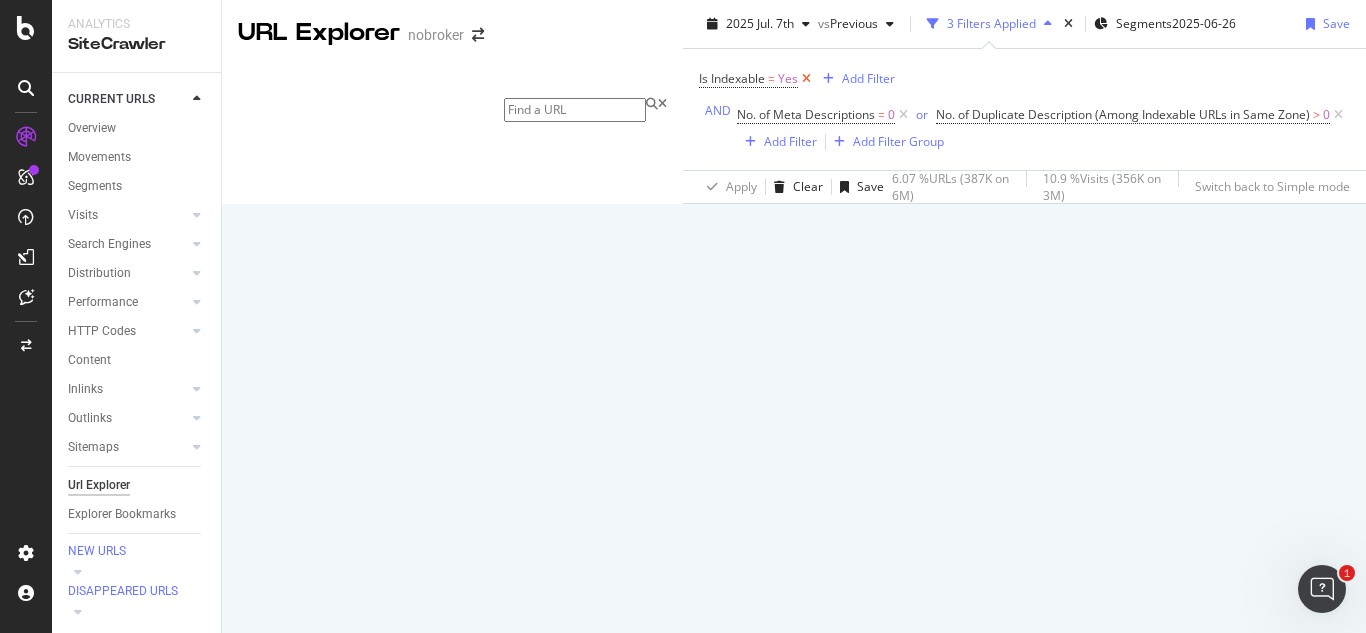 click at bounding box center [806, 79] 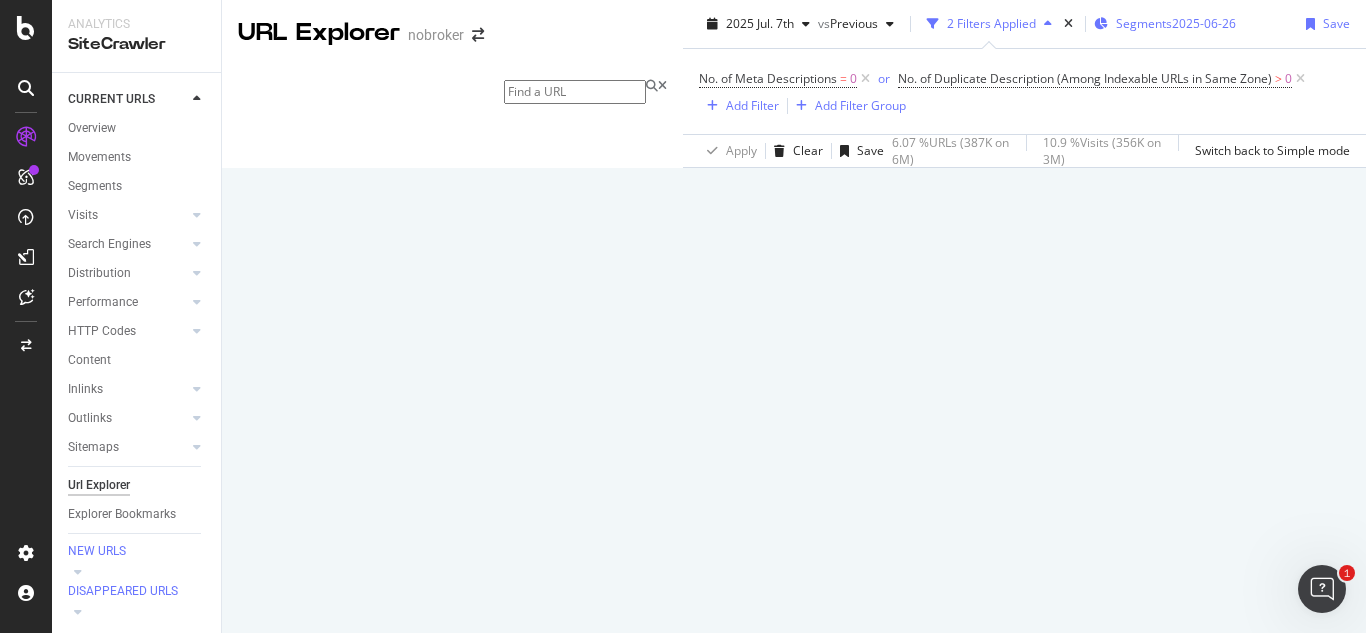 click on "Segments 2025-06-26" at bounding box center (1165, 24) 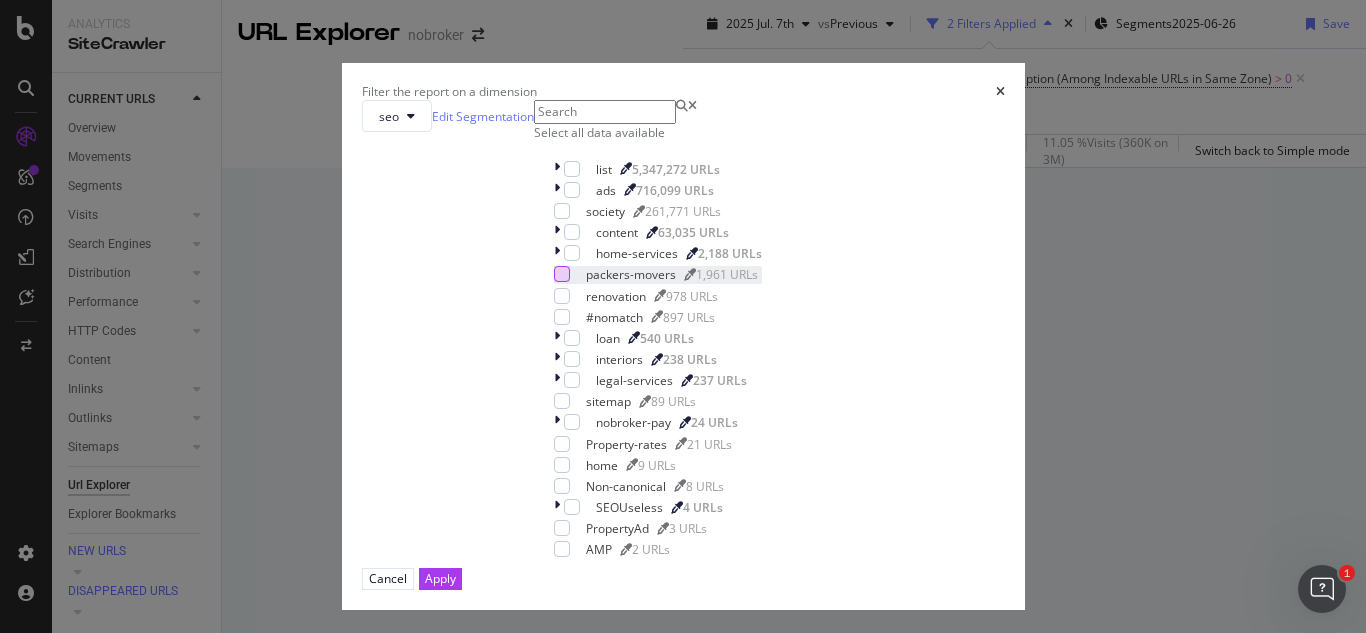 click at bounding box center [562, 274] 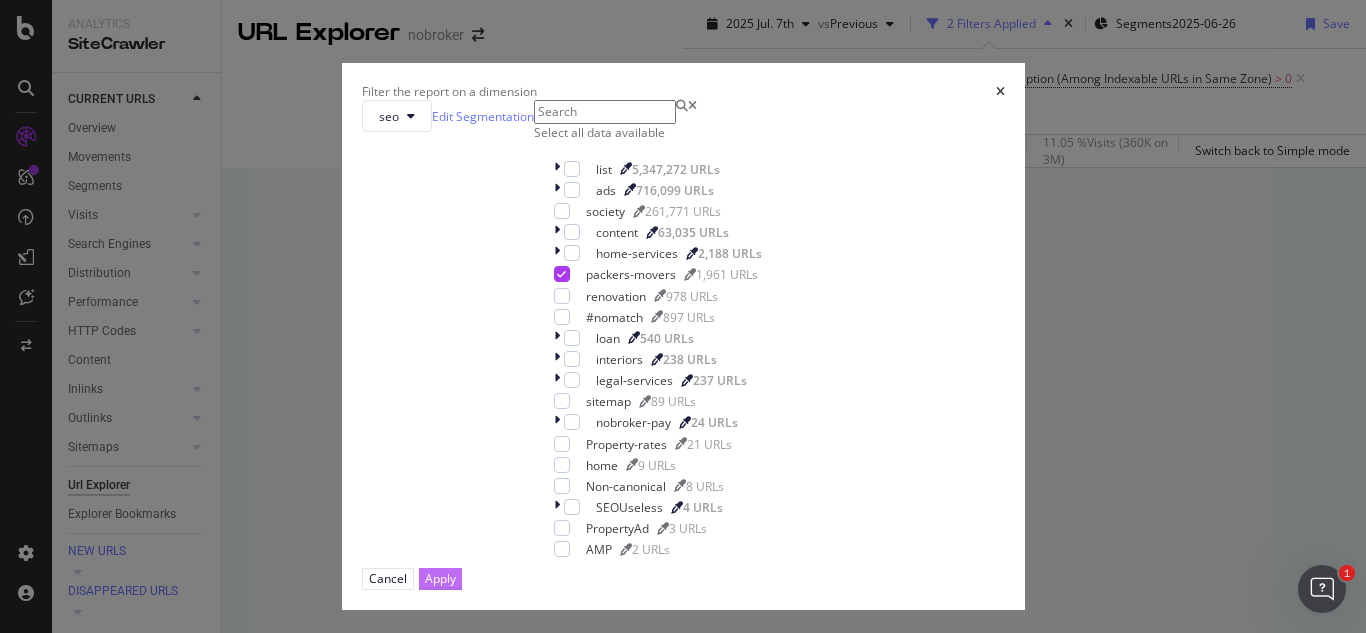 click on "Apply" at bounding box center [440, 578] 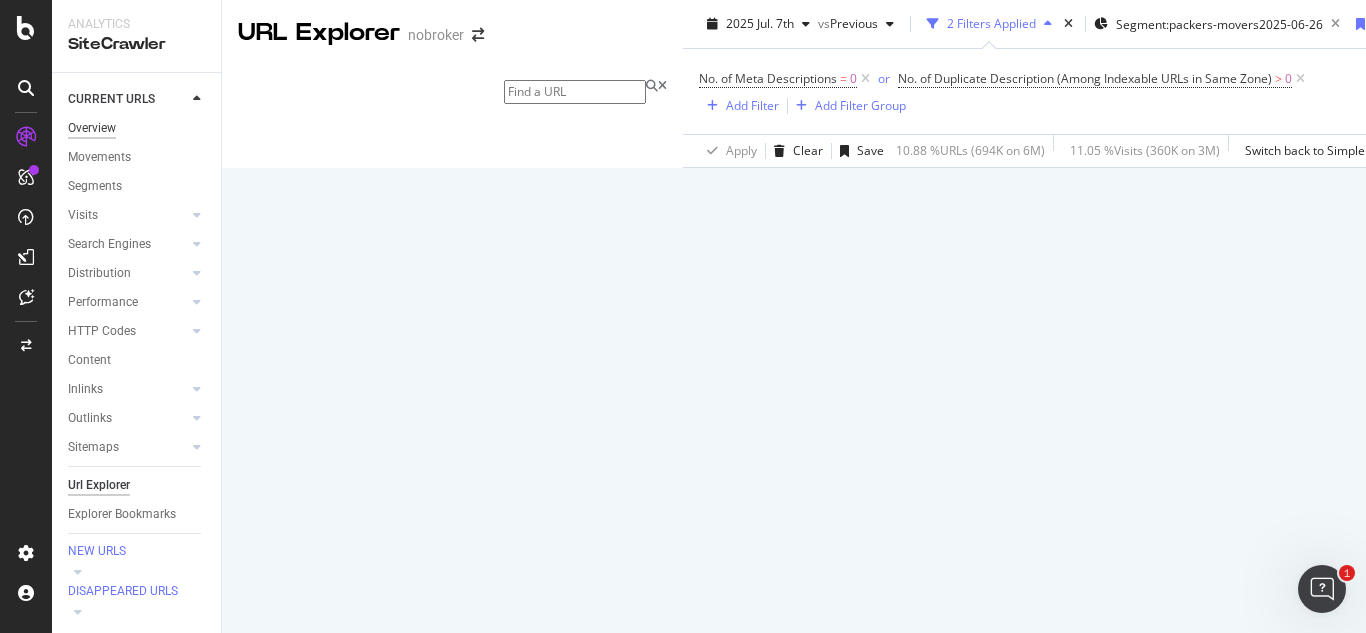 click on "Overview" at bounding box center (92, 128) 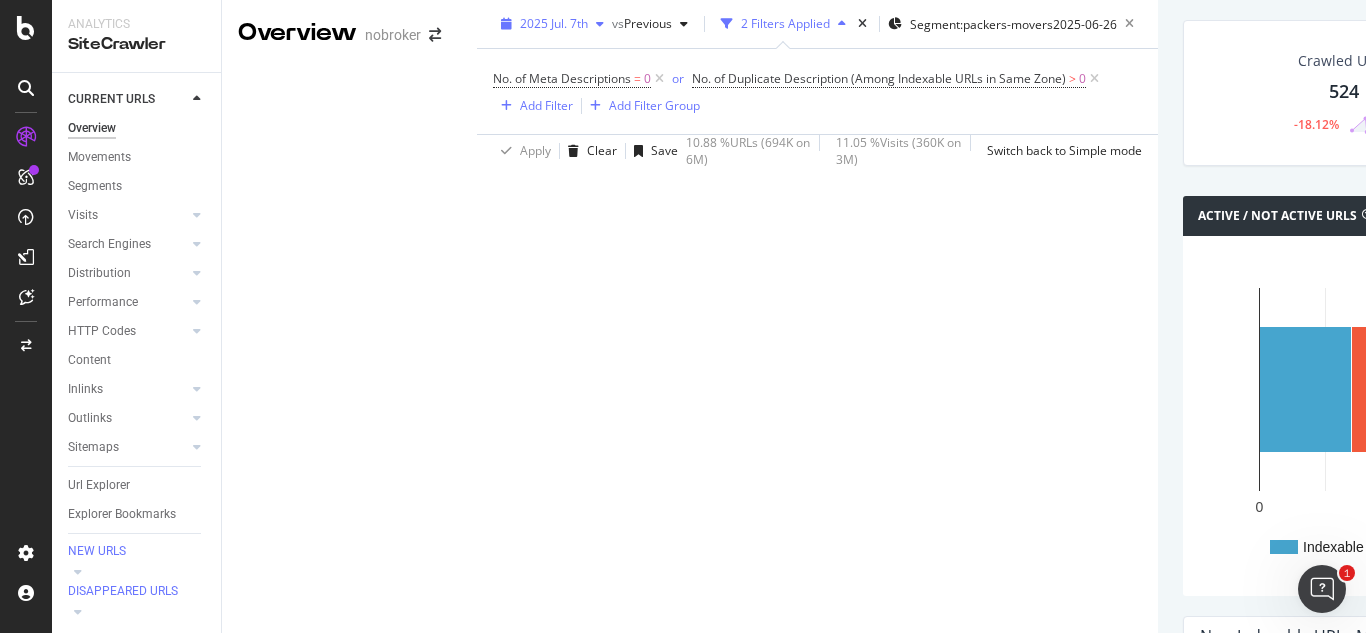 click on "2025 Jul. 7th" at bounding box center [552, 24] 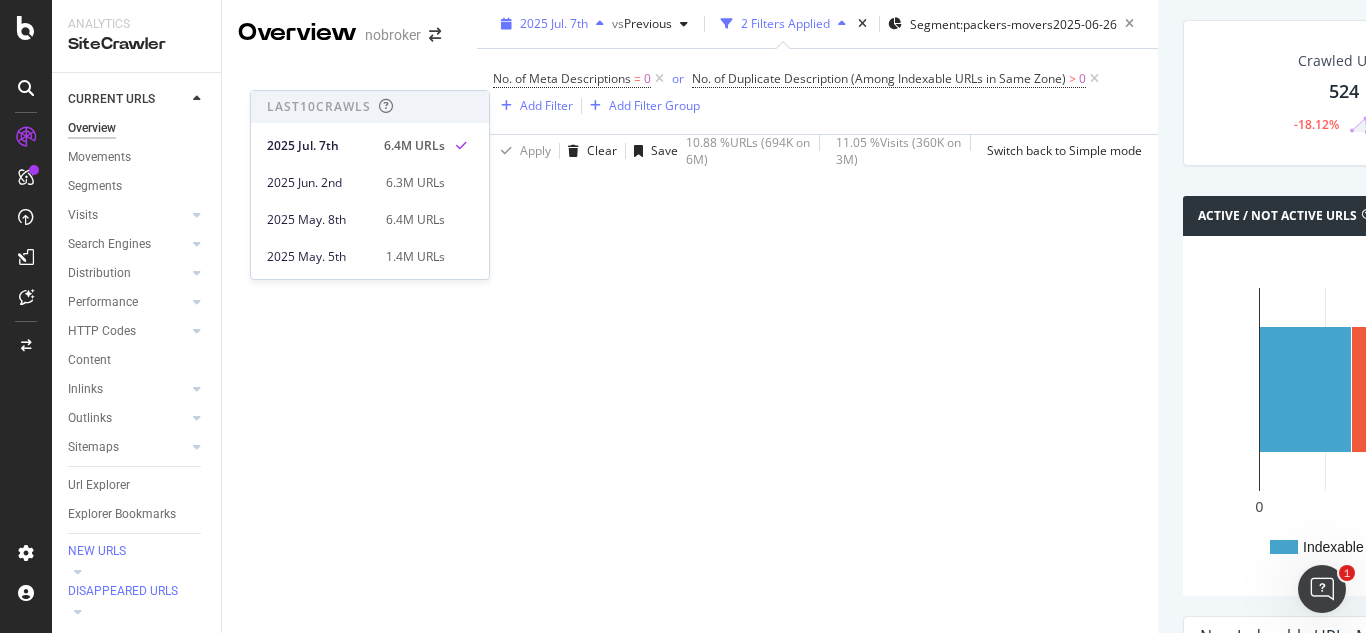 click on "2025 Jul. 7th" at bounding box center [552, 24] 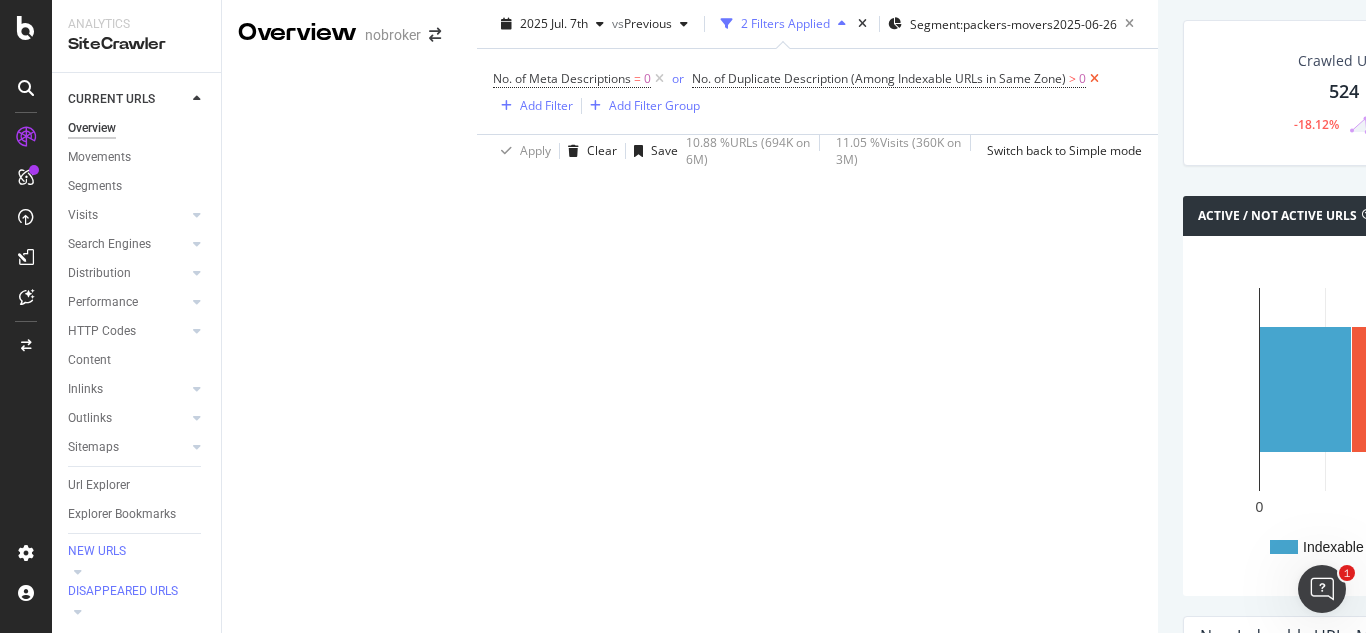 click at bounding box center (1094, 79) 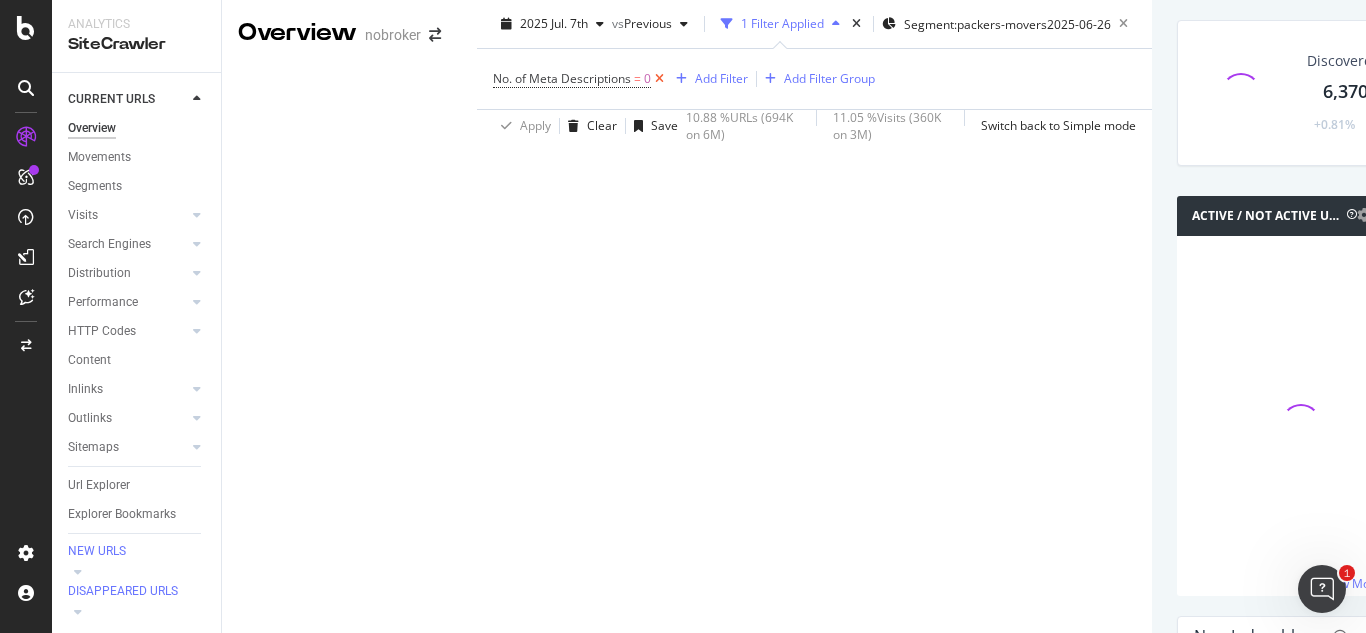 click at bounding box center [659, 79] 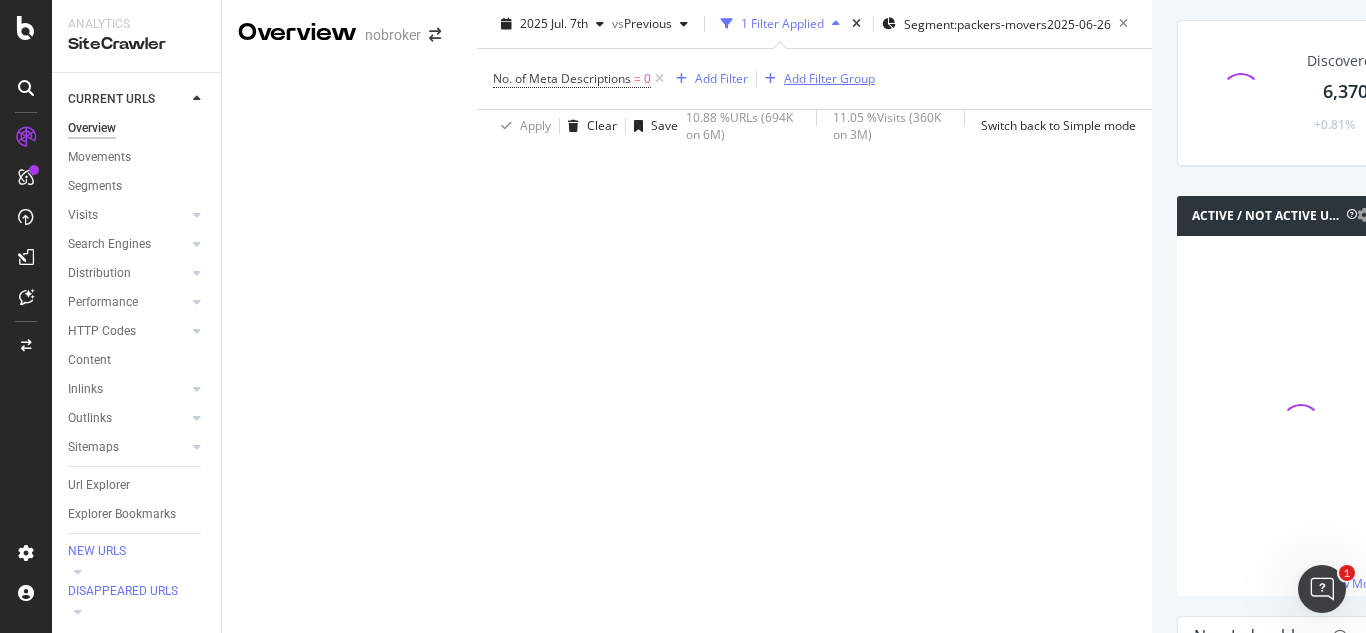 click on "Add Filter Group" at bounding box center [829, 78] 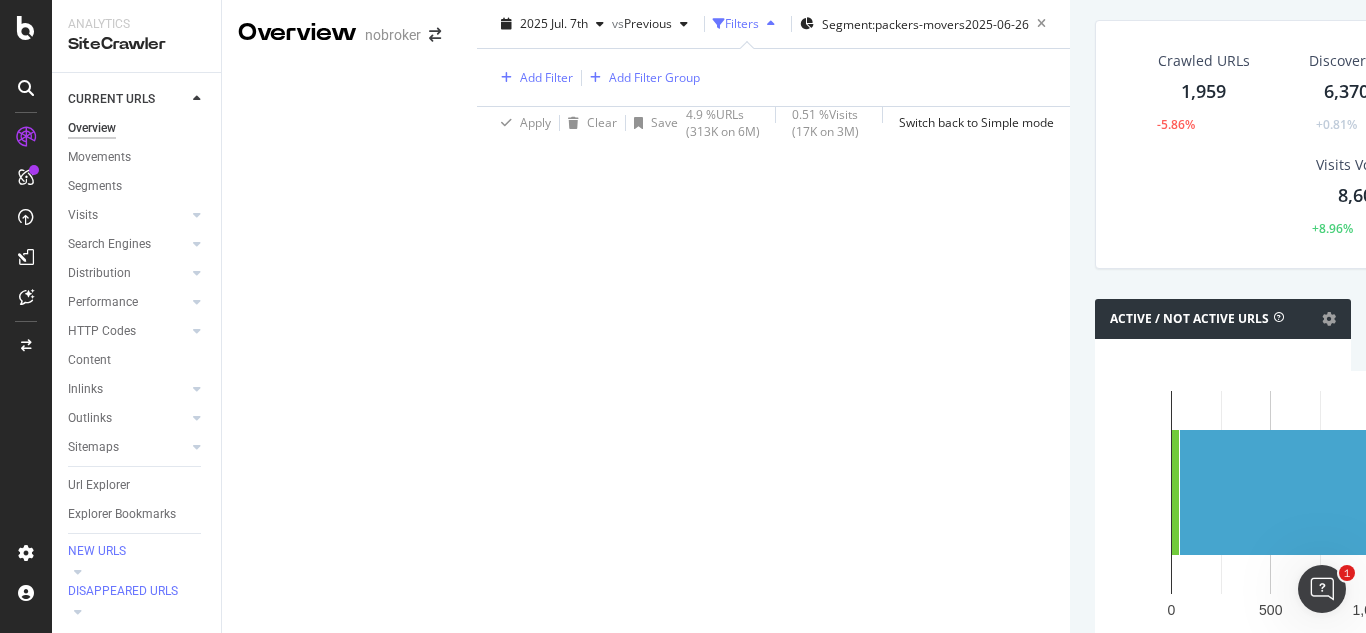 click on "Add Filter Add Filter Group" at bounding box center [773, 77] 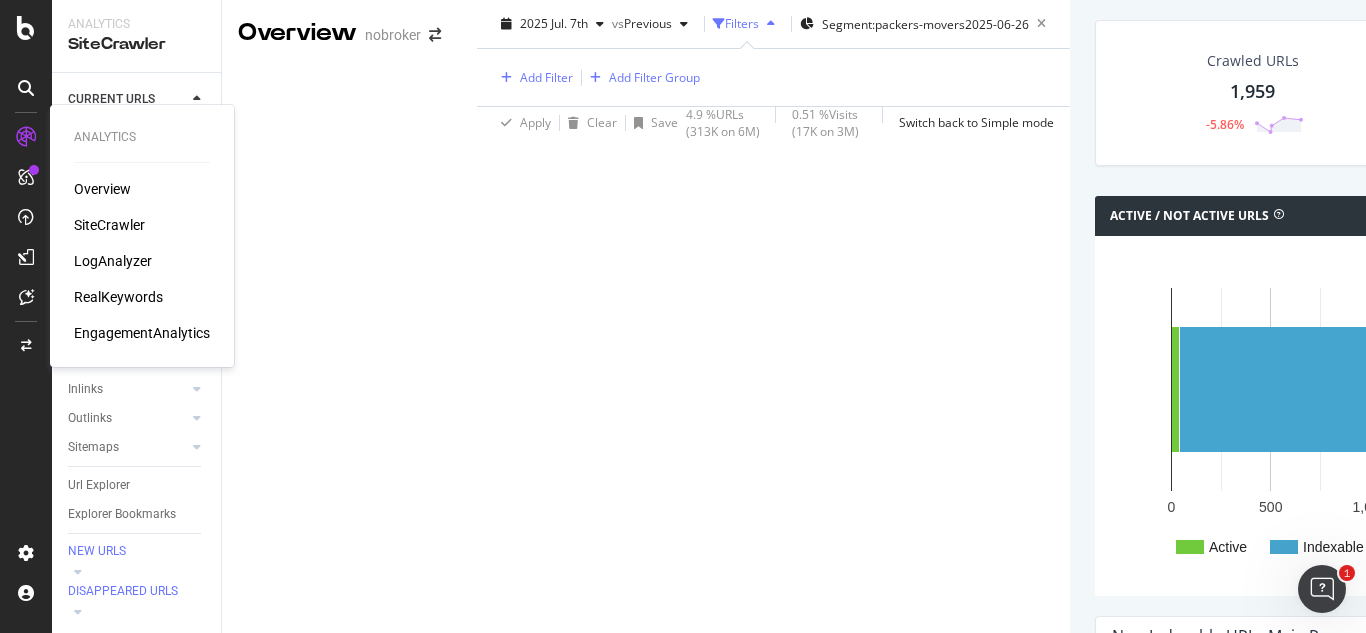 click on "RealKeywords" at bounding box center (118, 297) 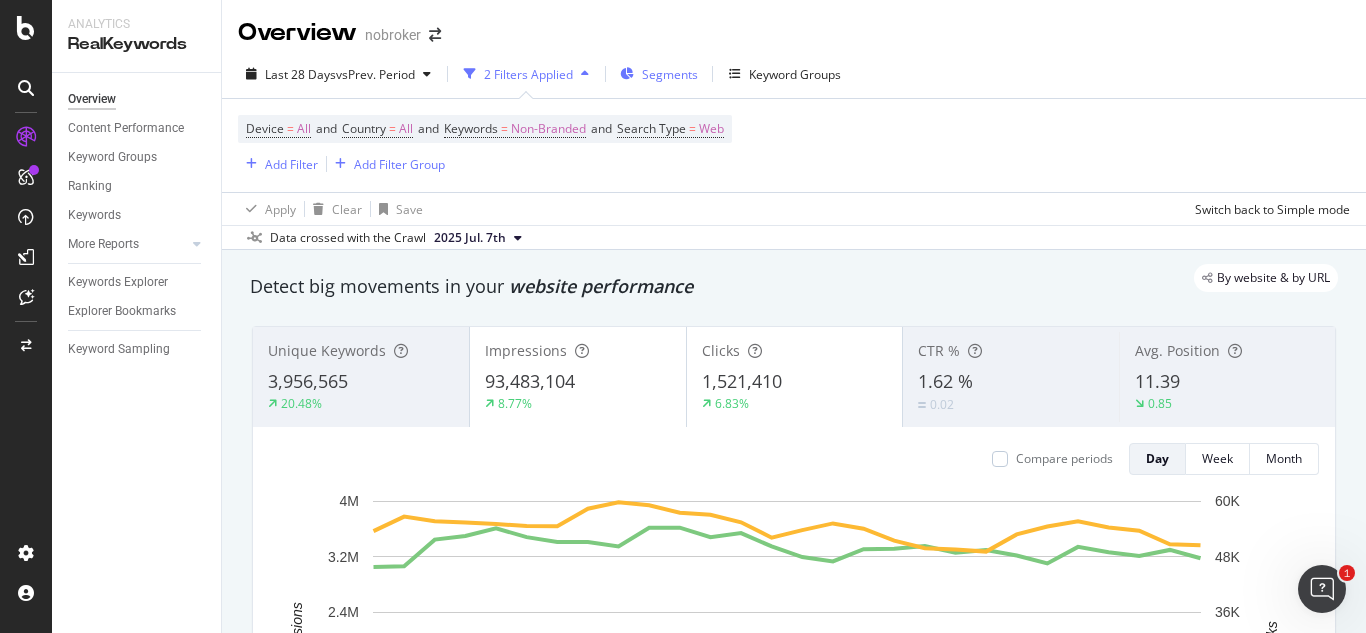click on "Segments" at bounding box center [670, 74] 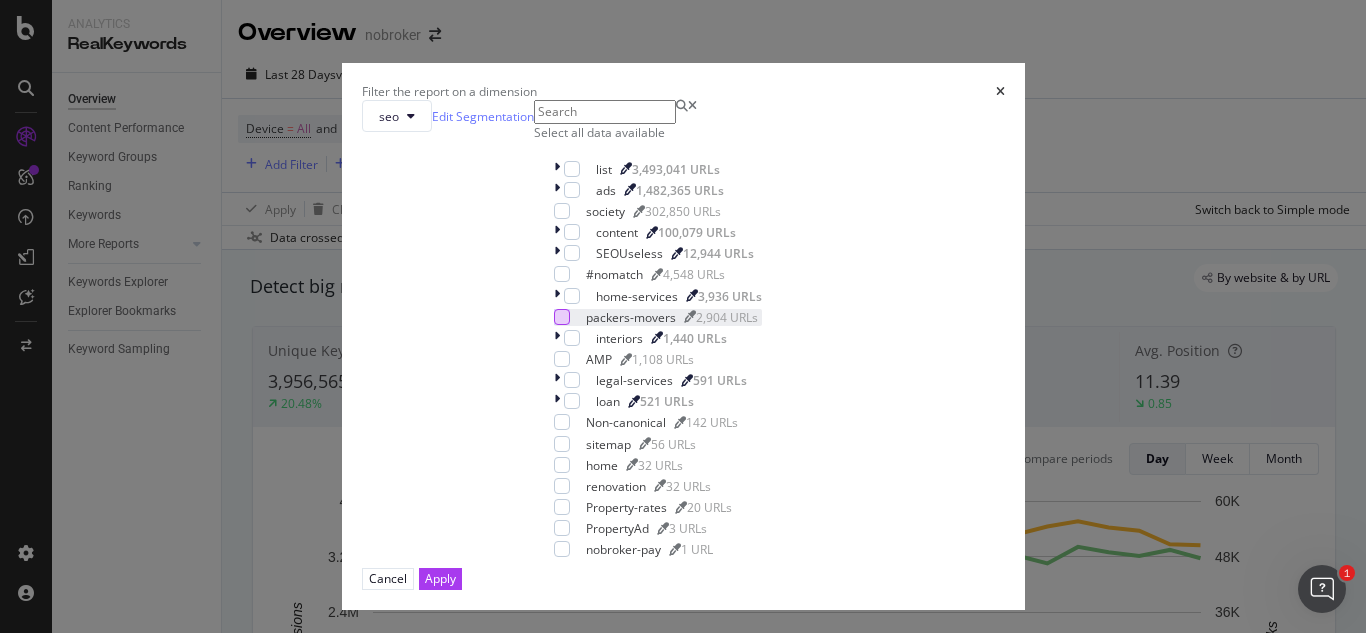 click at bounding box center [562, 317] 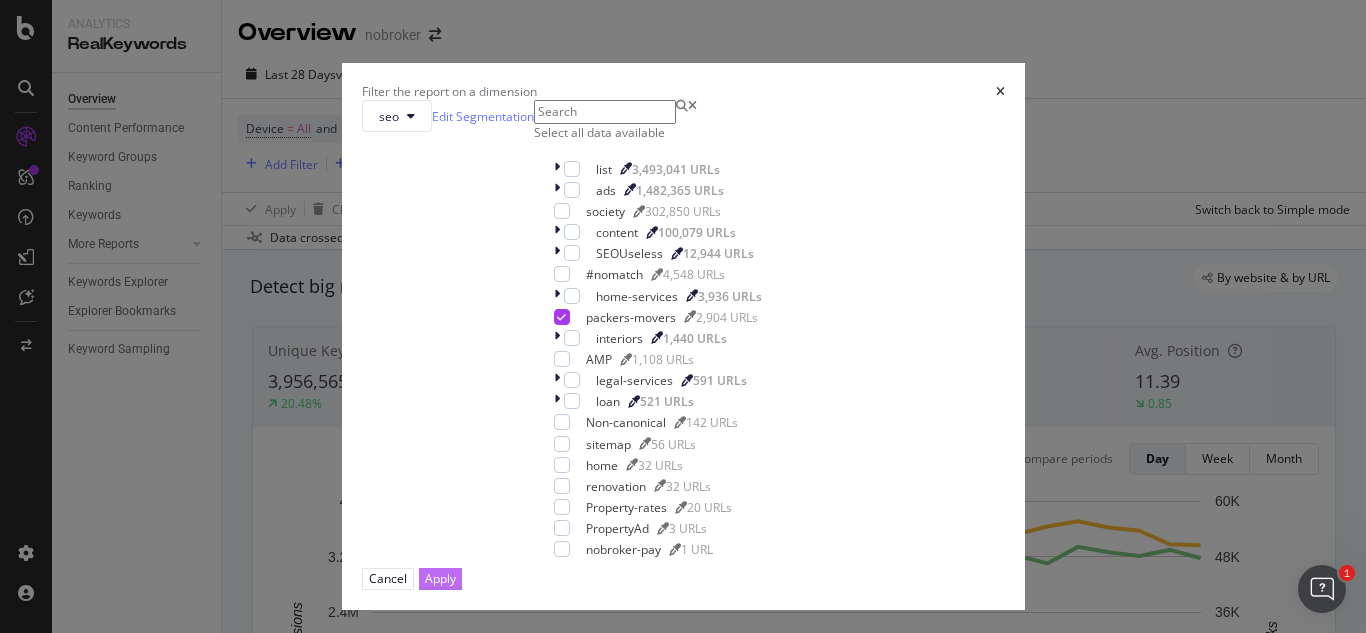 click on "Apply" at bounding box center [440, 578] 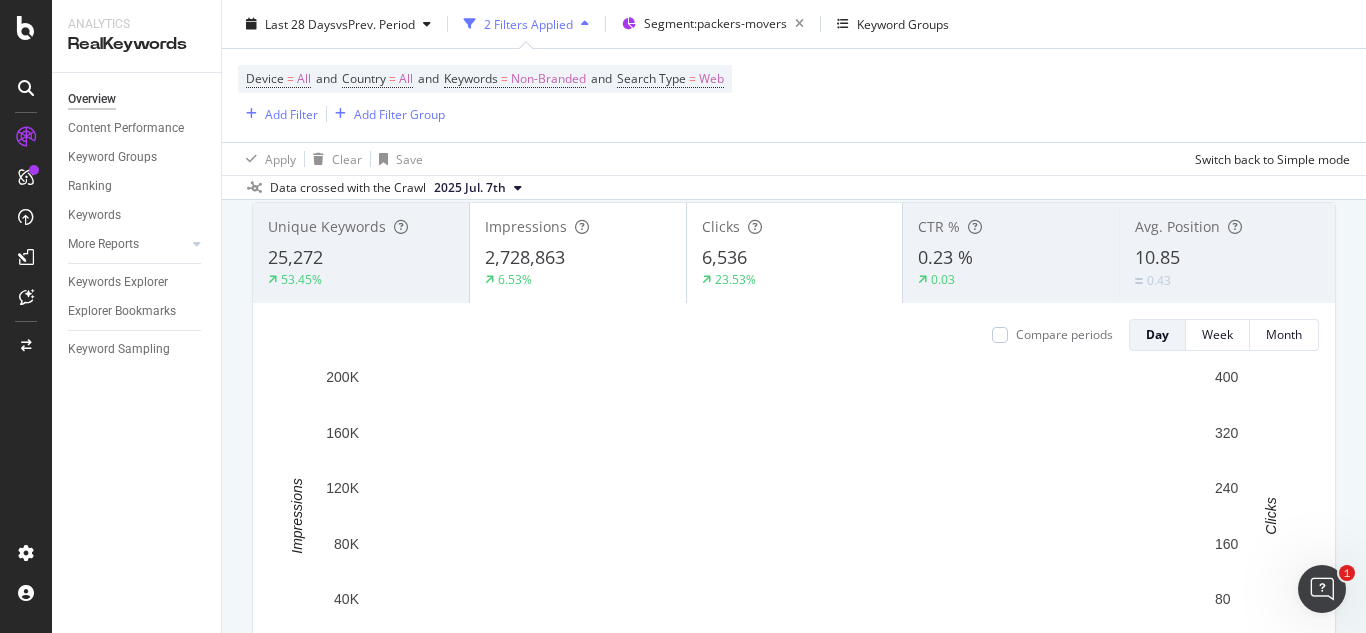 scroll, scrollTop: 0, scrollLeft: 0, axis: both 